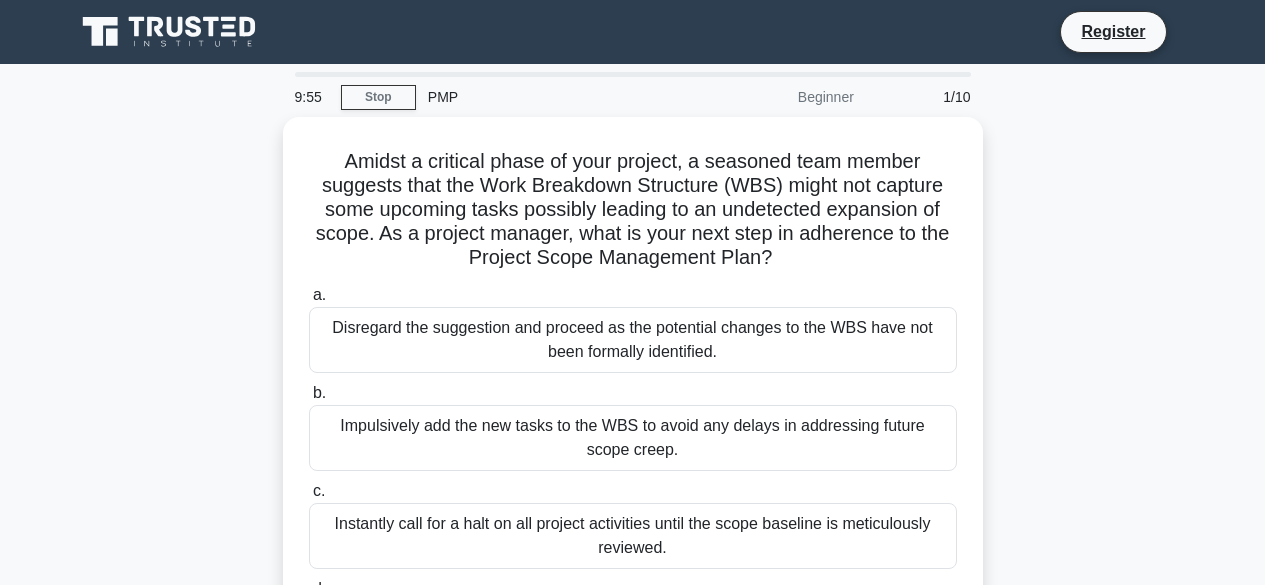 scroll, scrollTop: 0, scrollLeft: 0, axis: both 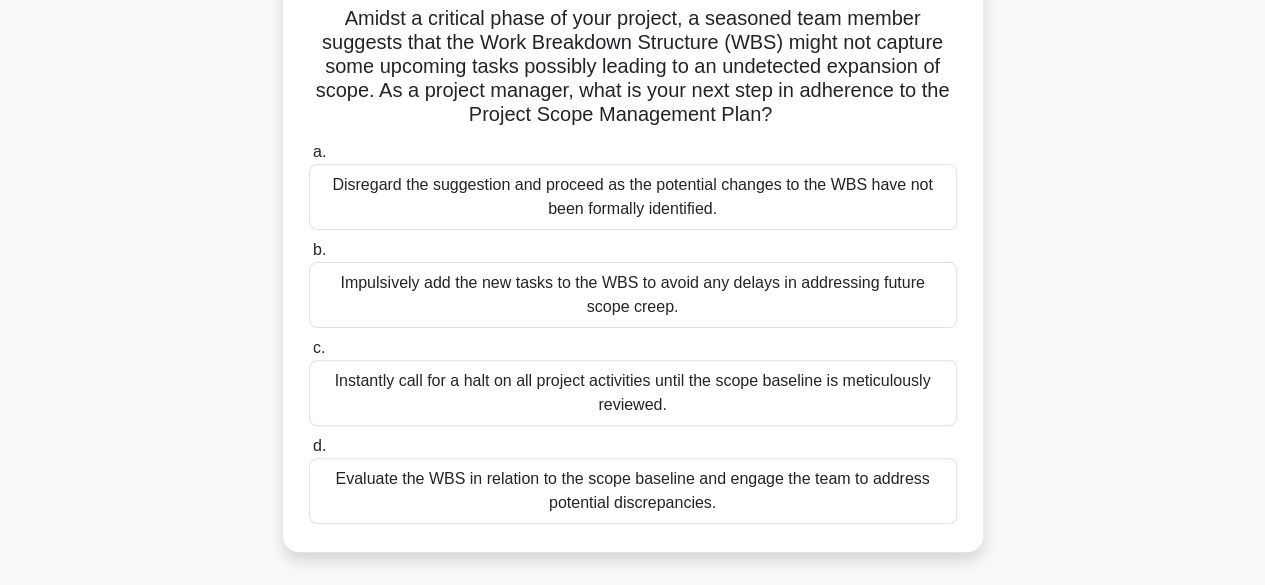 click on "Impulsively add the new tasks to the WBS to avoid any delays in addressing future scope creep." at bounding box center [633, 295] 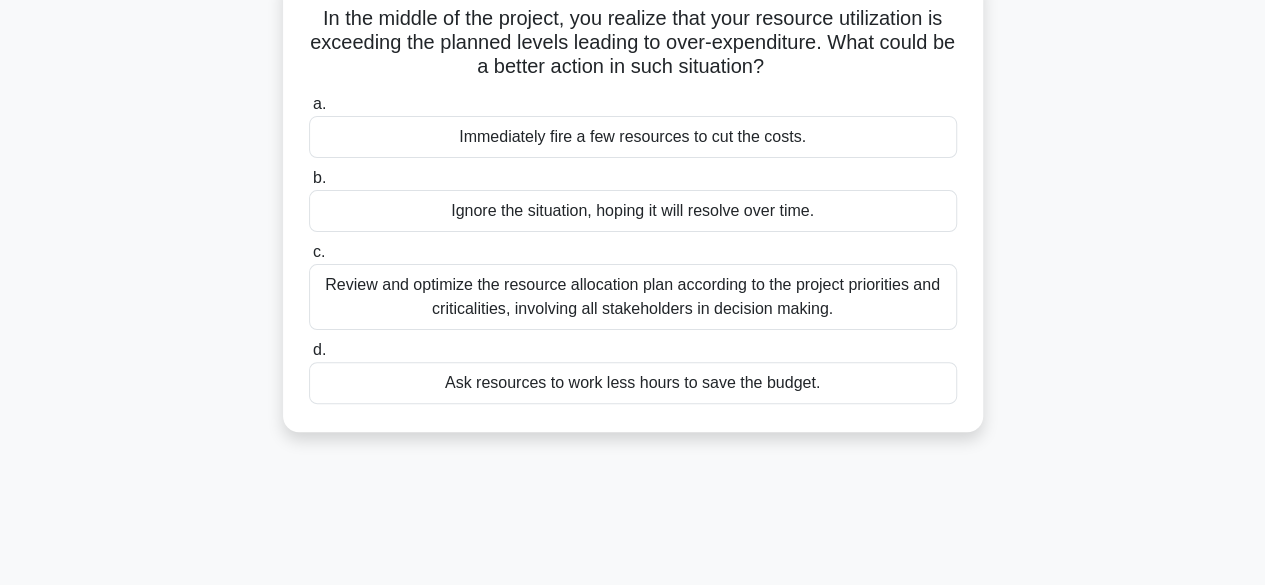 scroll, scrollTop: 0, scrollLeft: 0, axis: both 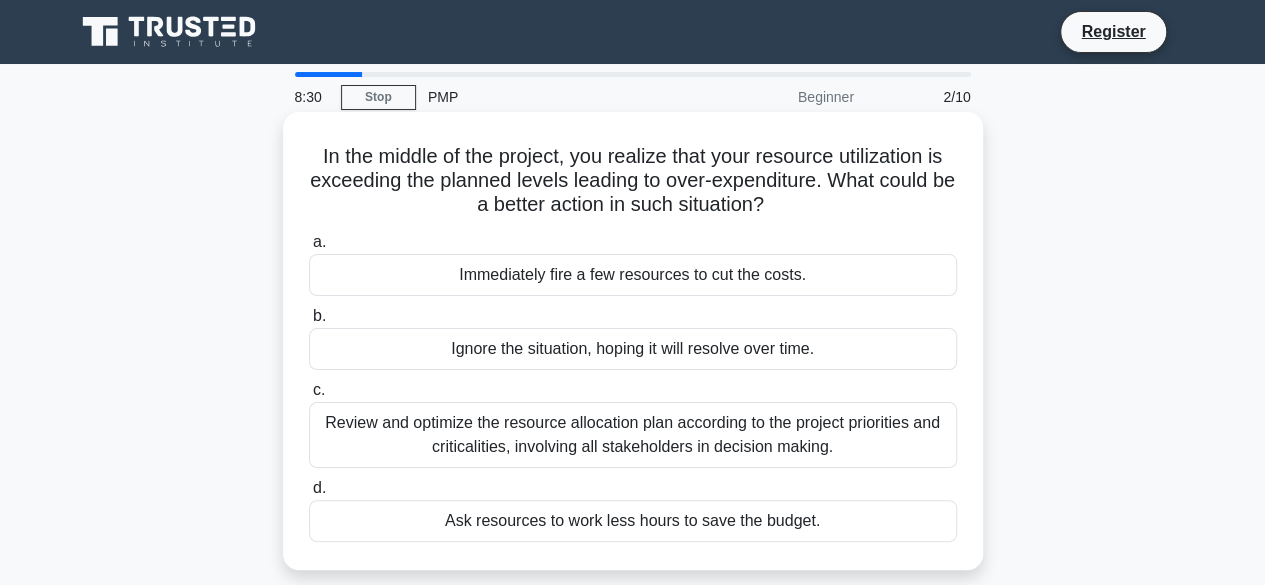 click on "Review and optimize the resource allocation plan according to the project priorities and criticalities, involving all stakeholders in decision making." at bounding box center [633, 435] 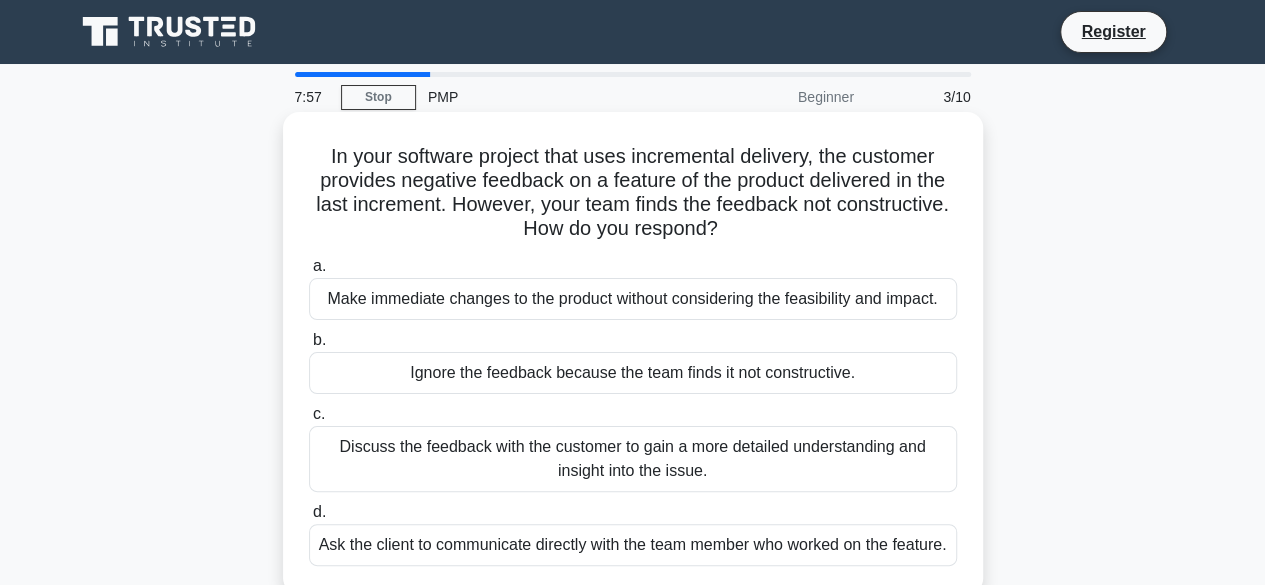 click on "Discuss the feedback with the customer to gain a more detailed understanding and insight into the issue." at bounding box center [633, 459] 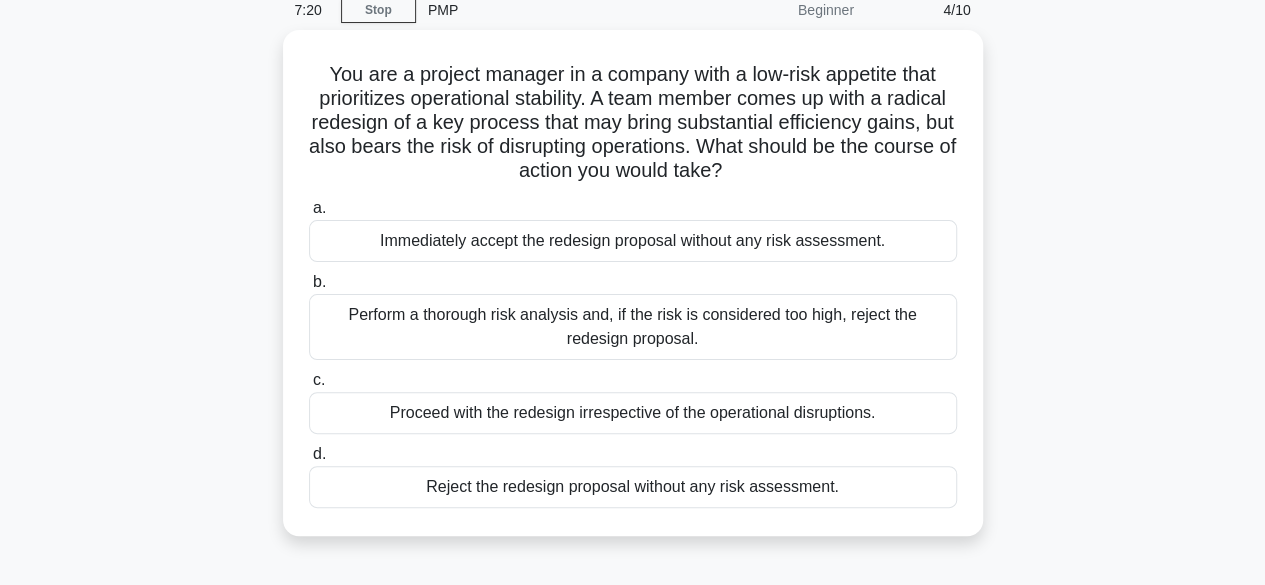 scroll, scrollTop: 94, scrollLeft: 0, axis: vertical 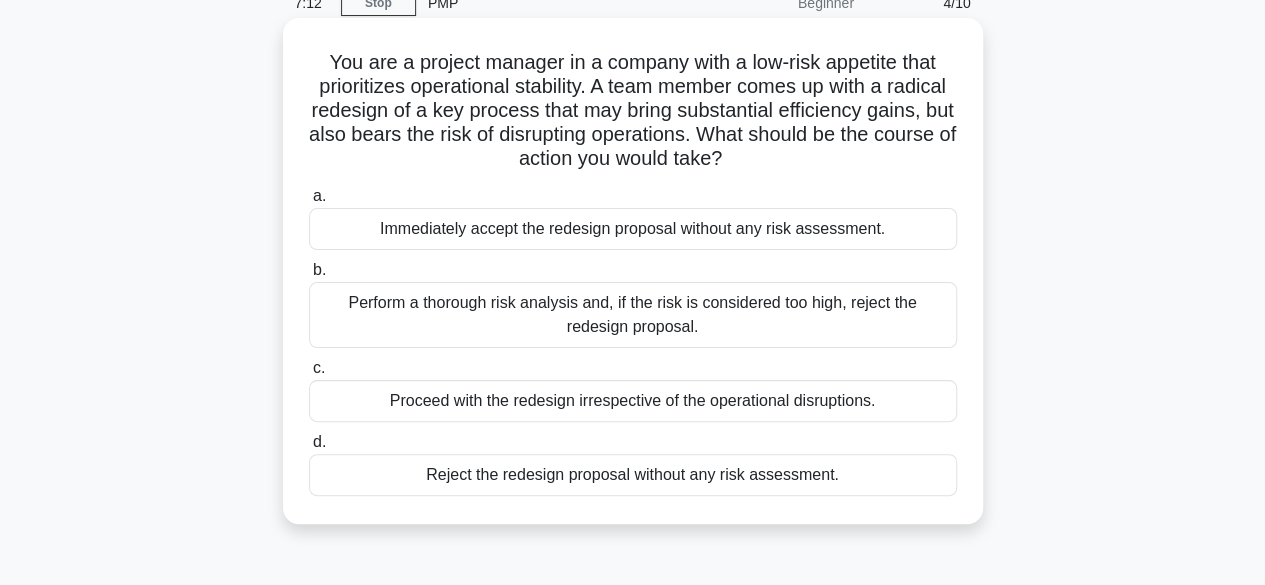 click on "Perform a thorough risk analysis and, if the risk is considered too high, reject the redesign proposal." at bounding box center [633, 315] 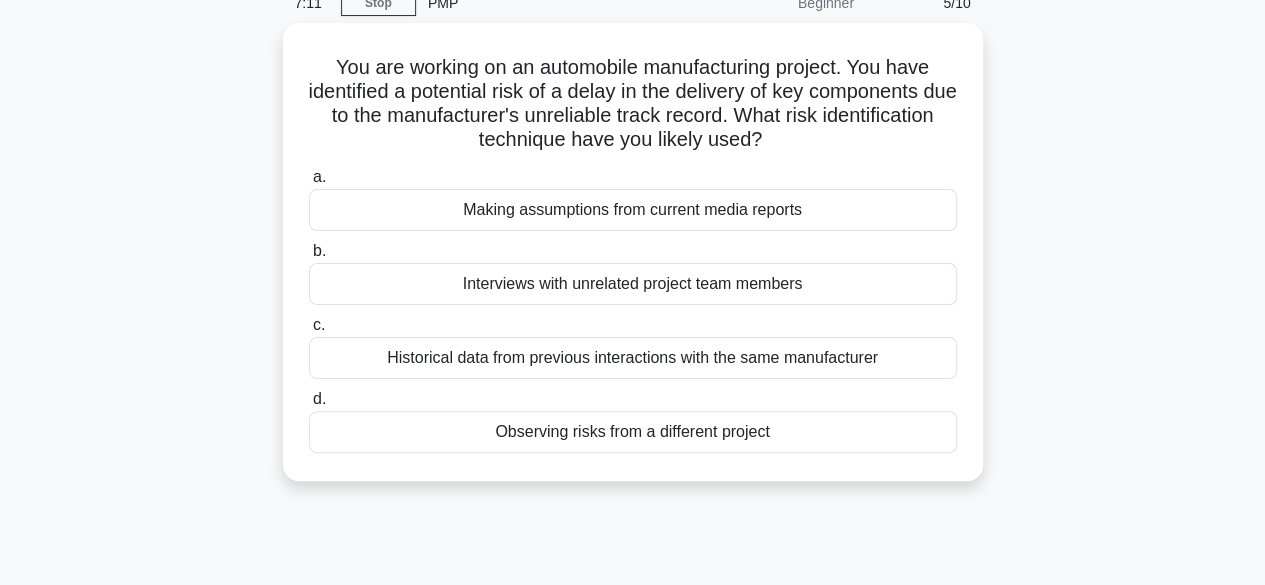scroll, scrollTop: 0, scrollLeft: 0, axis: both 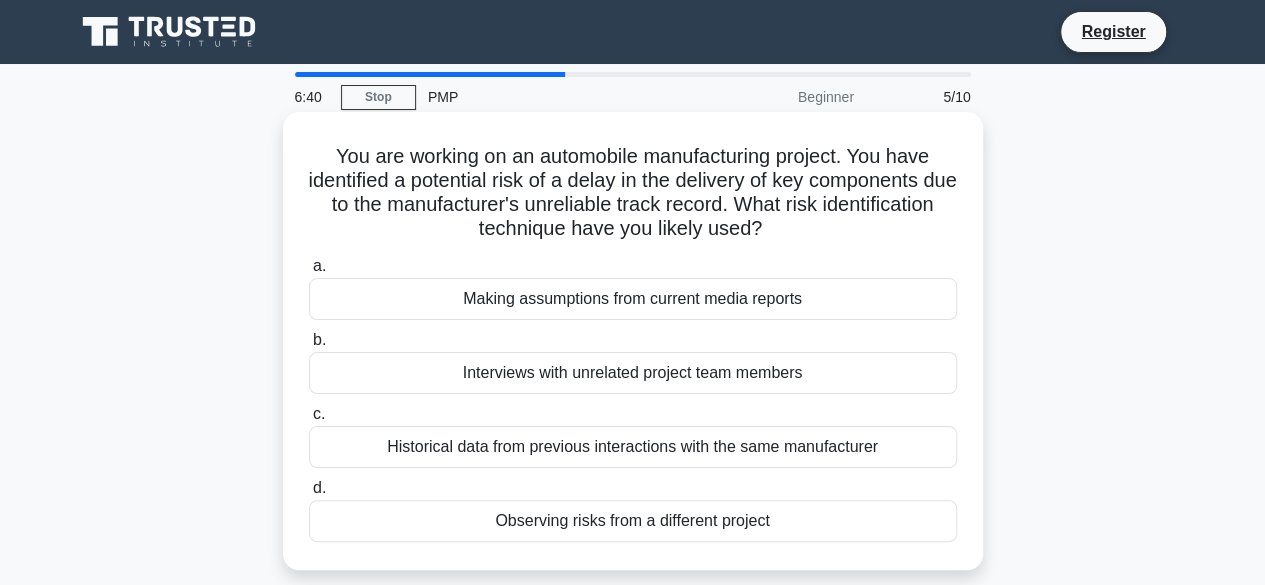 click on "Historical data from previous interactions with the same manufacturer" at bounding box center (633, 447) 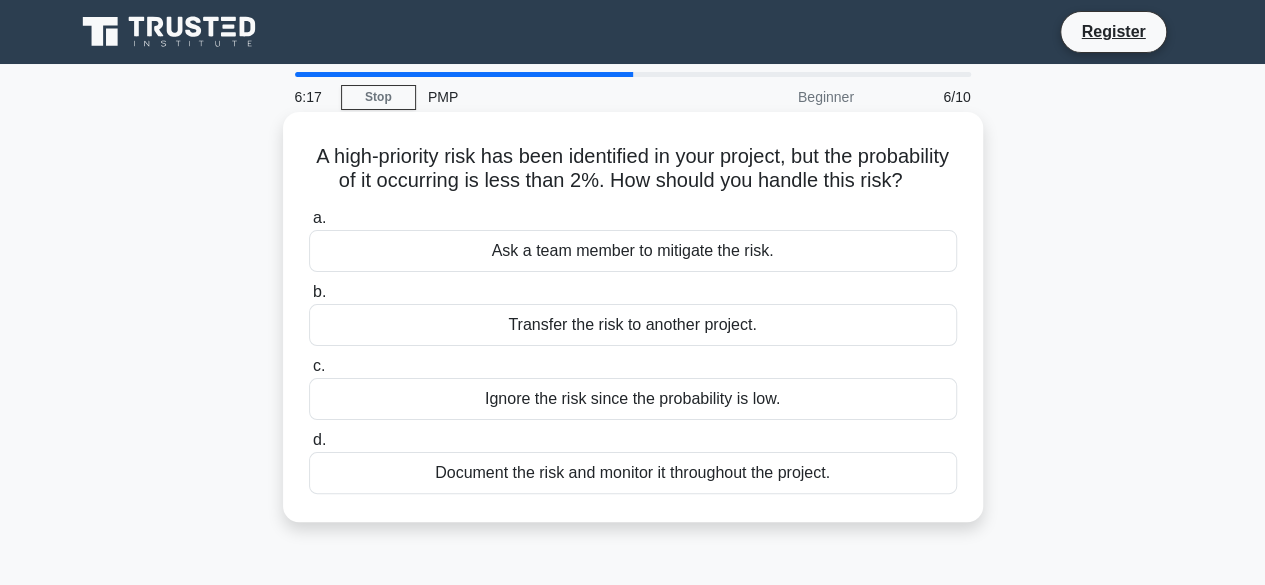 click on "Document the risk and monitor it throughout the project." at bounding box center [633, 473] 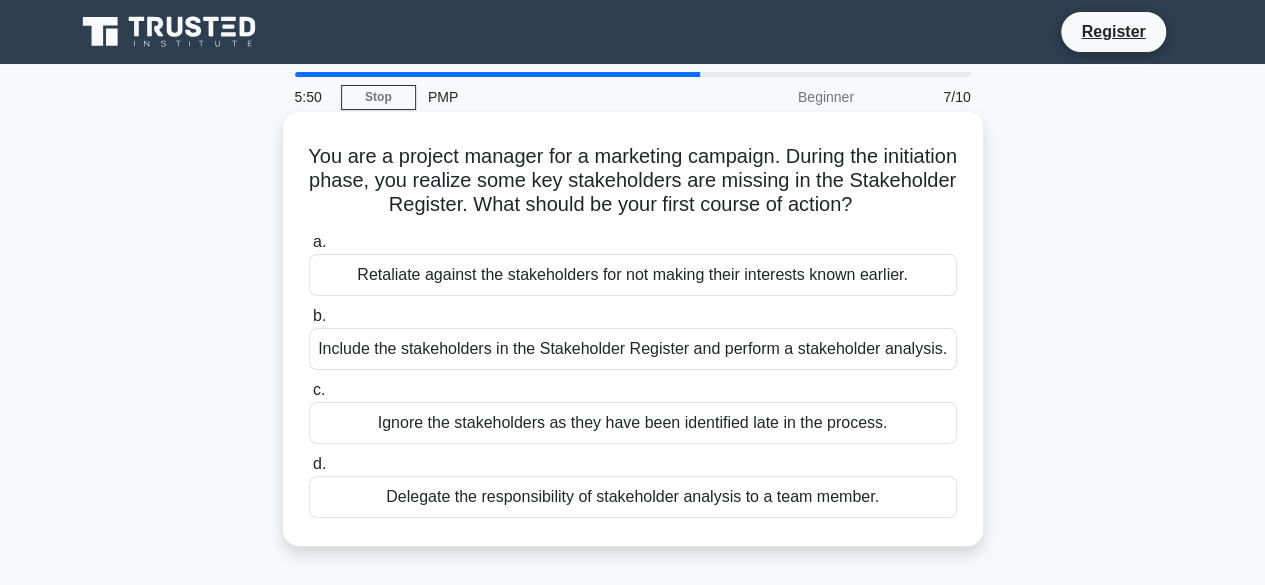 click on "Include the stakeholders in the Stakeholder Register and perform a stakeholder analysis." at bounding box center (633, 349) 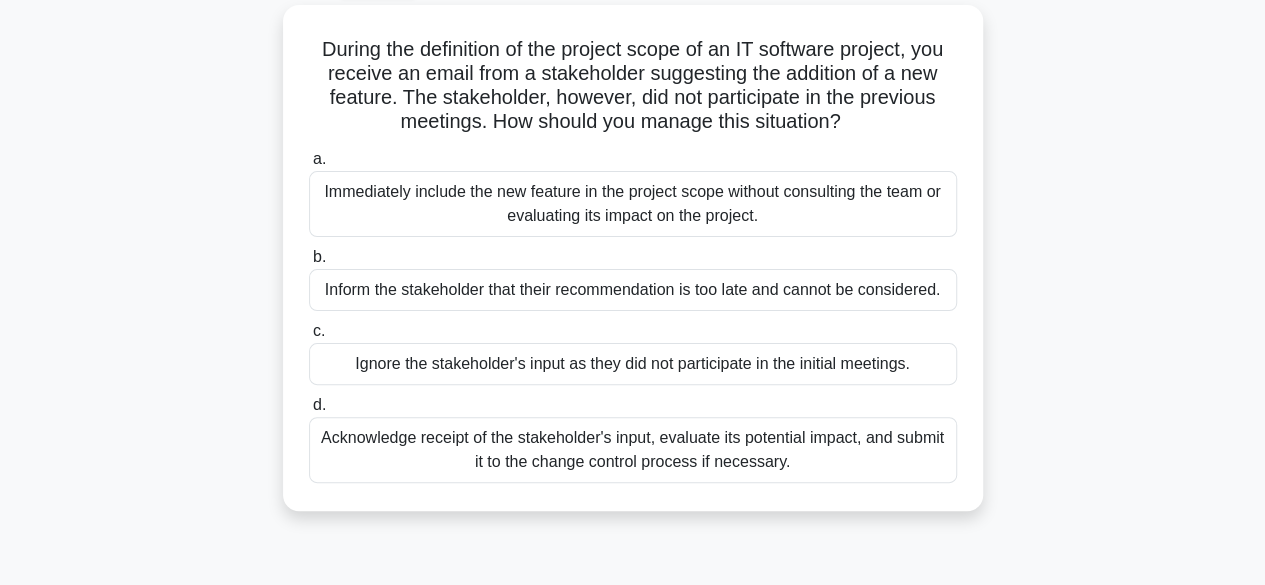 scroll, scrollTop: 114, scrollLeft: 0, axis: vertical 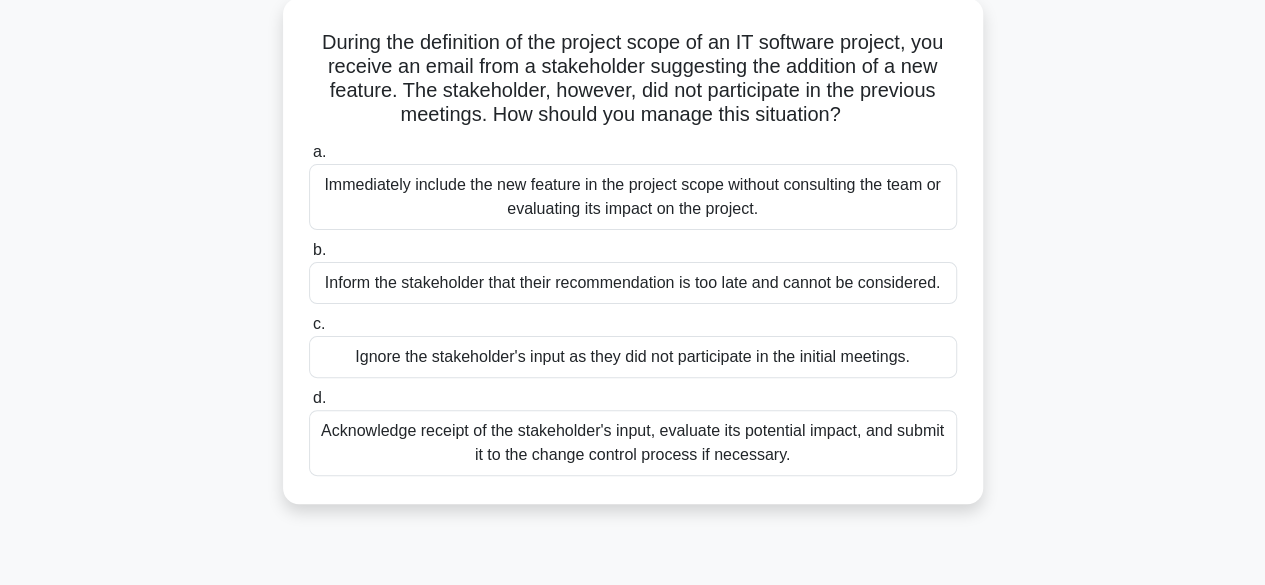 click on "Acknowledge receipt of the stakeholder's input, evaluate its potential impact, and submit it to the change control process if necessary." at bounding box center (633, 443) 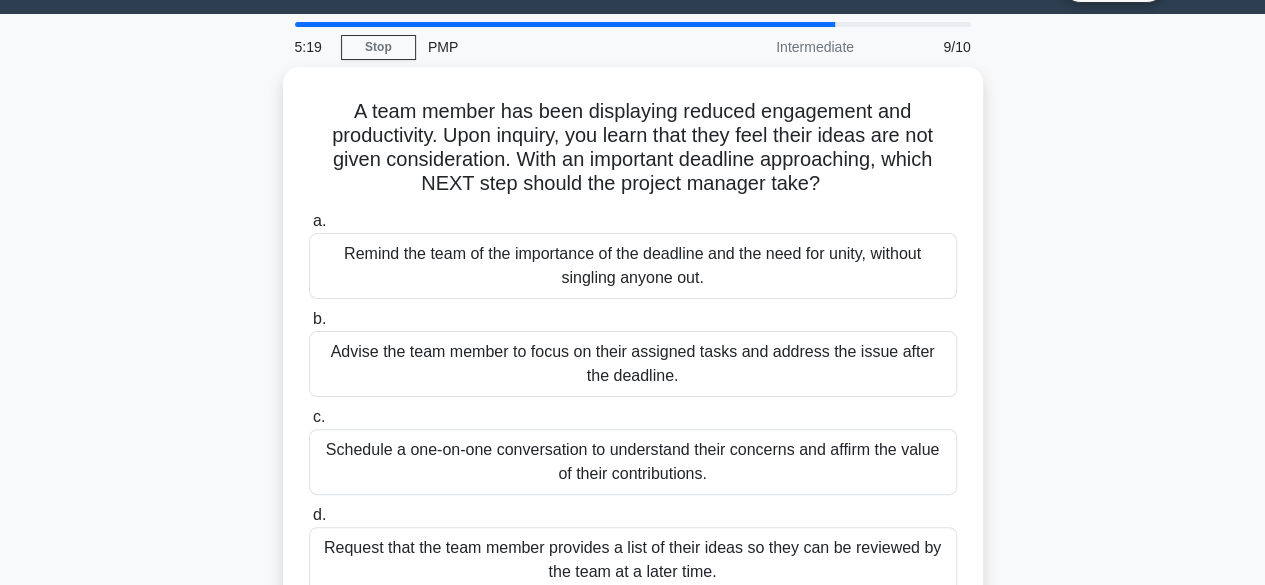 scroll, scrollTop: 0, scrollLeft: 0, axis: both 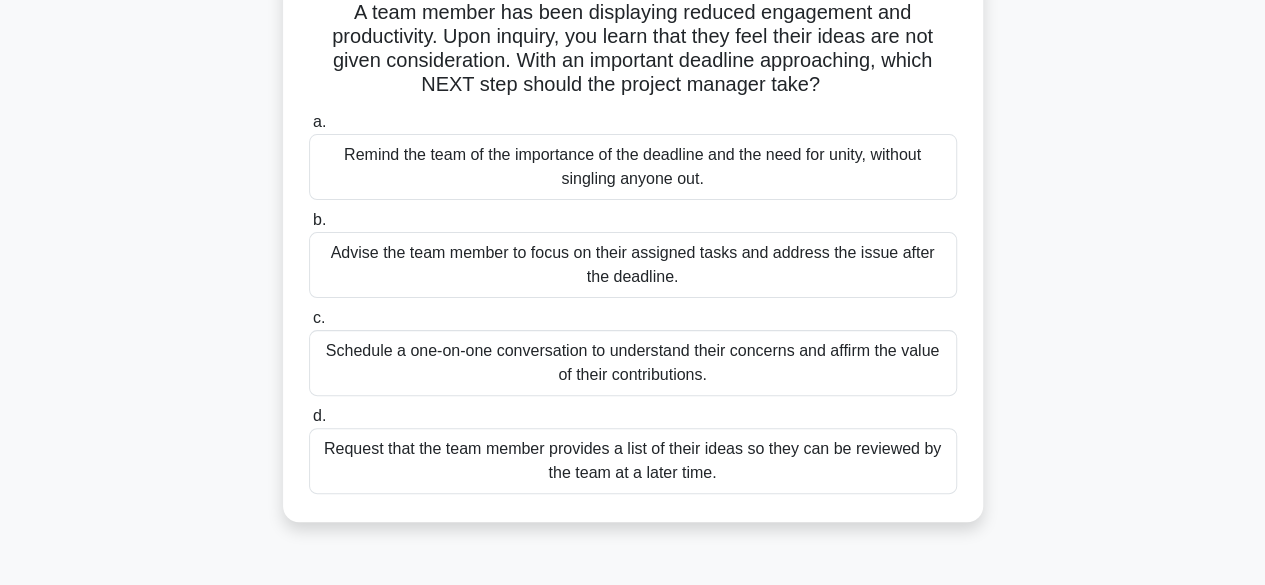 click on "Schedule a one-on-one conversation to understand their concerns and affirm the value of their contributions." at bounding box center [633, 363] 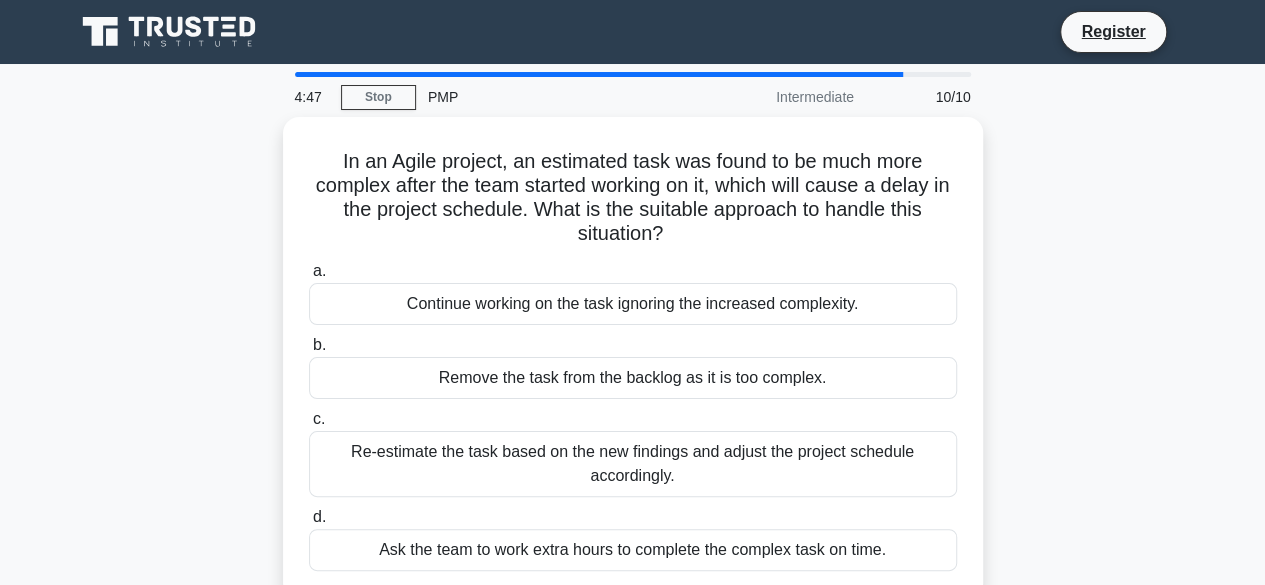 scroll, scrollTop: 0, scrollLeft: 0, axis: both 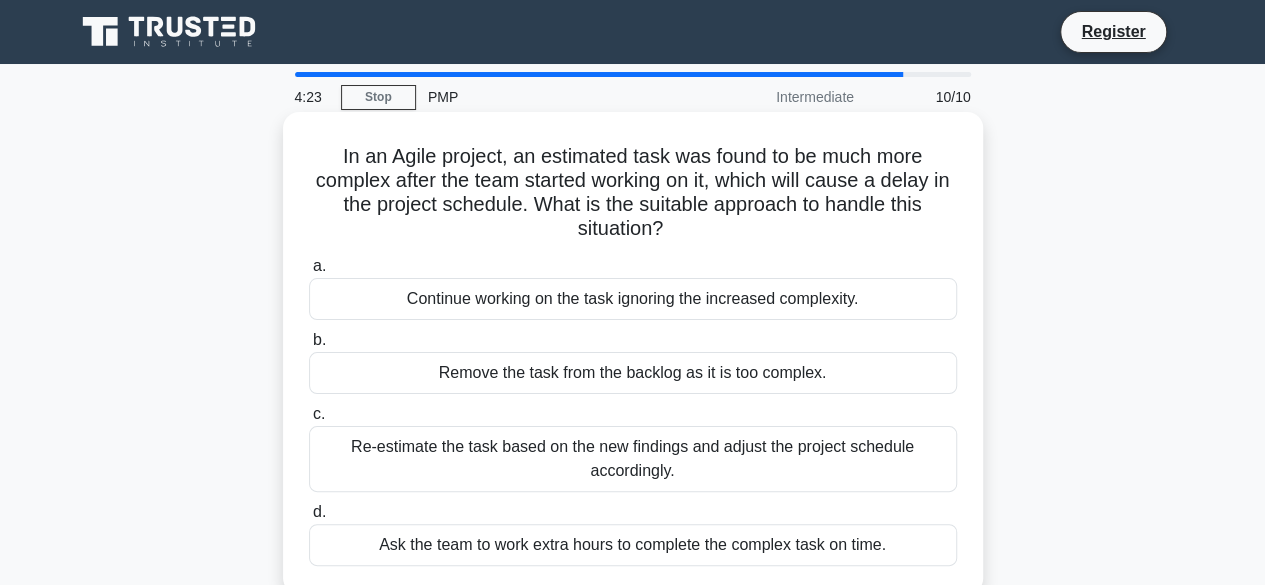 click on "Re-estimate the task based on the new findings and adjust the project schedule accordingly." at bounding box center [633, 459] 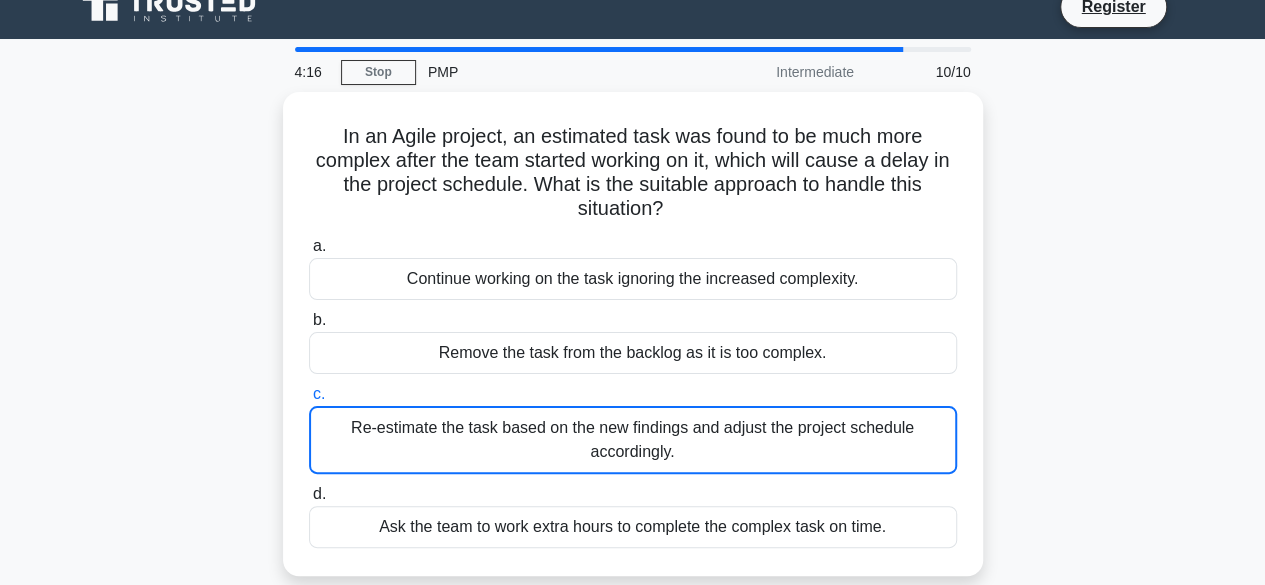 scroll, scrollTop: 0, scrollLeft: 0, axis: both 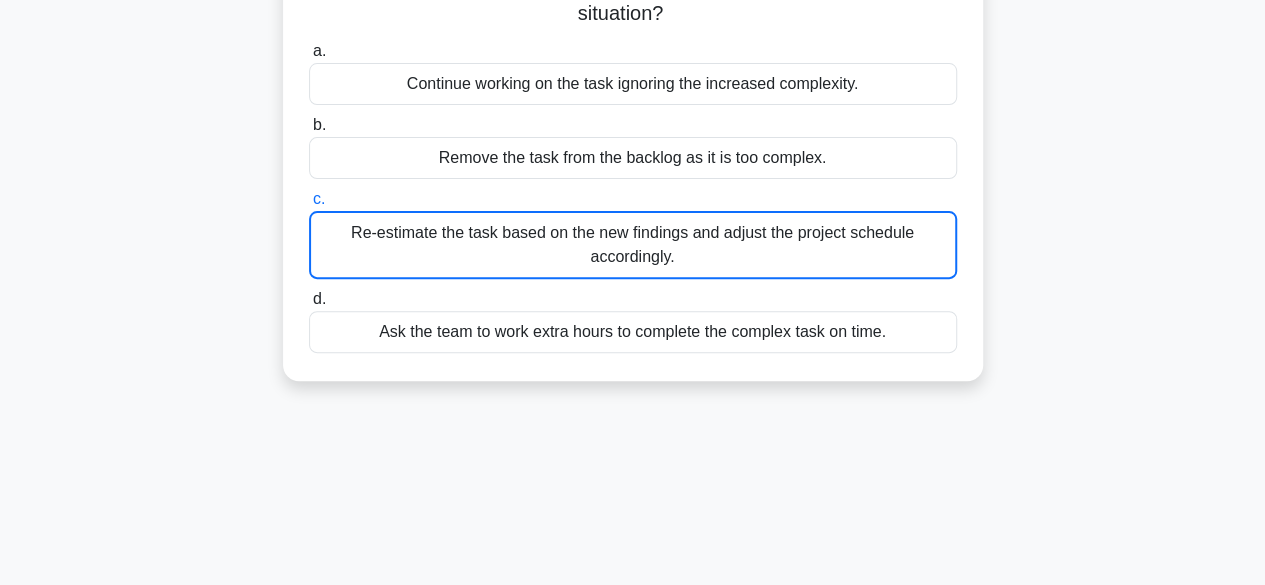 click on "Re-estimate the task based on the new findings and adjust the project schedule accordingly." at bounding box center [633, 245] 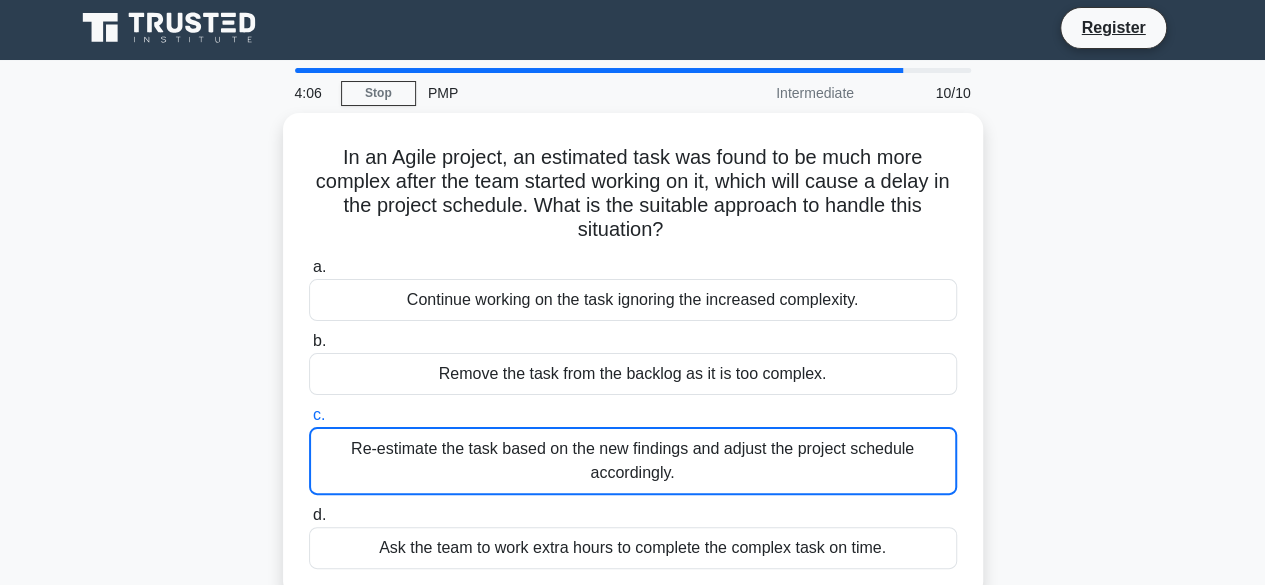 scroll, scrollTop: 0, scrollLeft: 0, axis: both 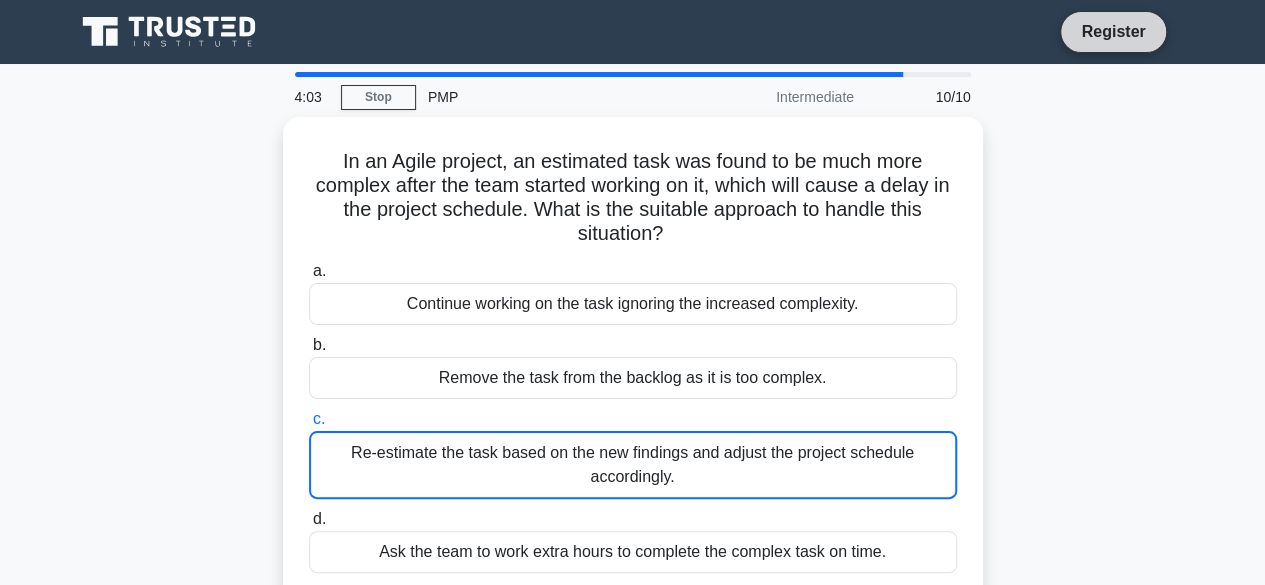 click on "Register" at bounding box center (1113, 31) 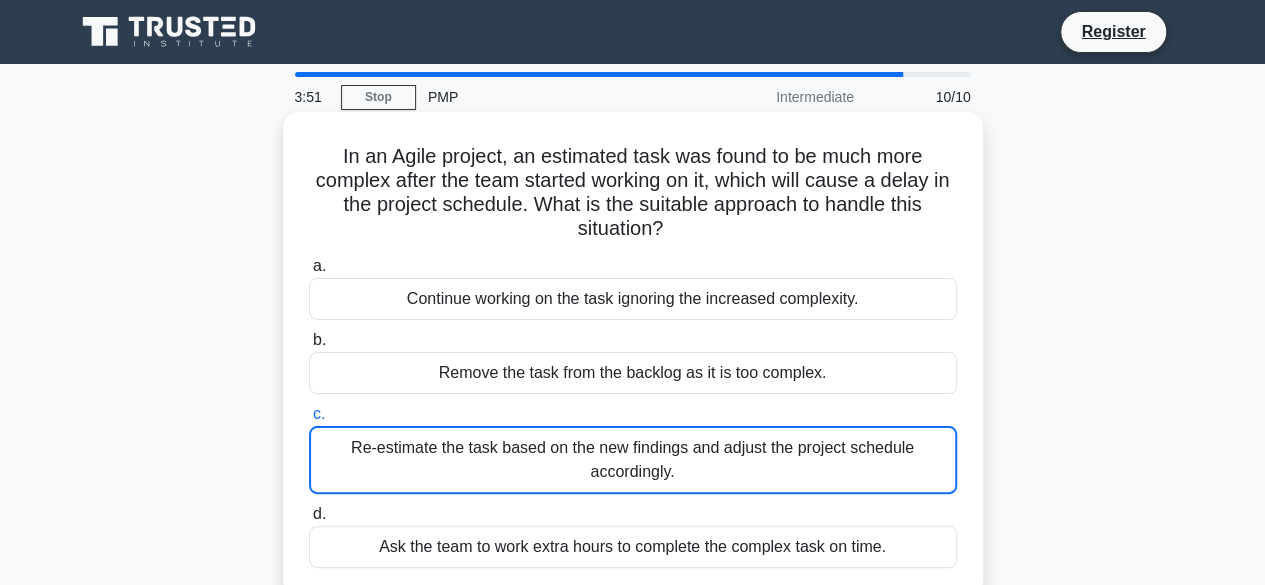 click on "Re-estimate the task based on the new findings and adjust the project schedule accordingly." at bounding box center [633, 460] 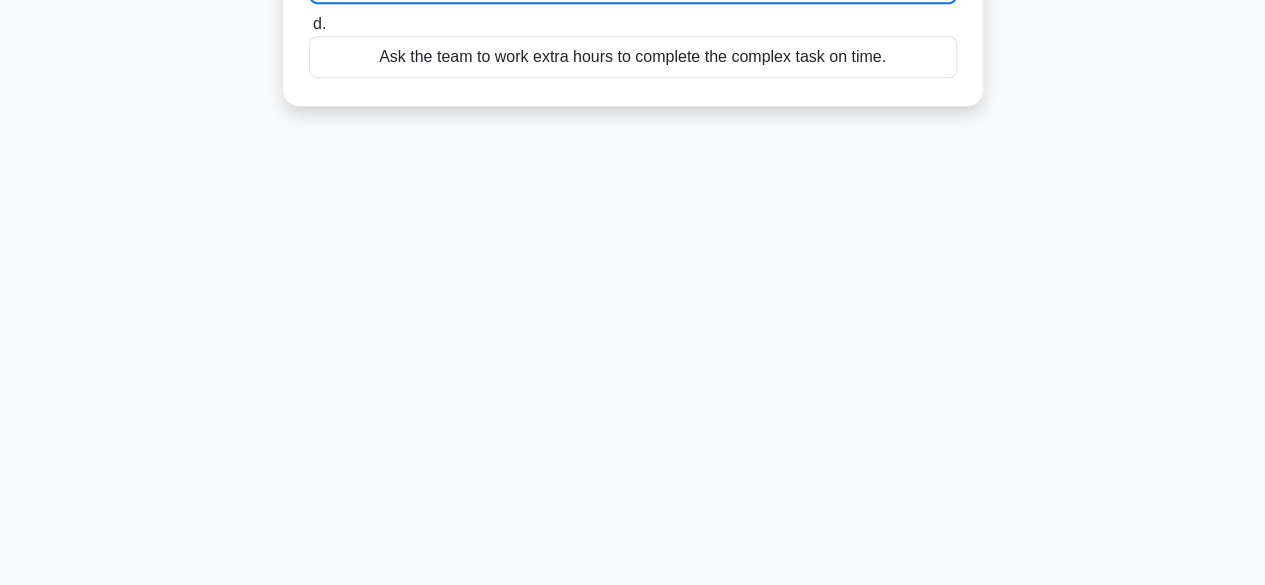 scroll, scrollTop: 0, scrollLeft: 0, axis: both 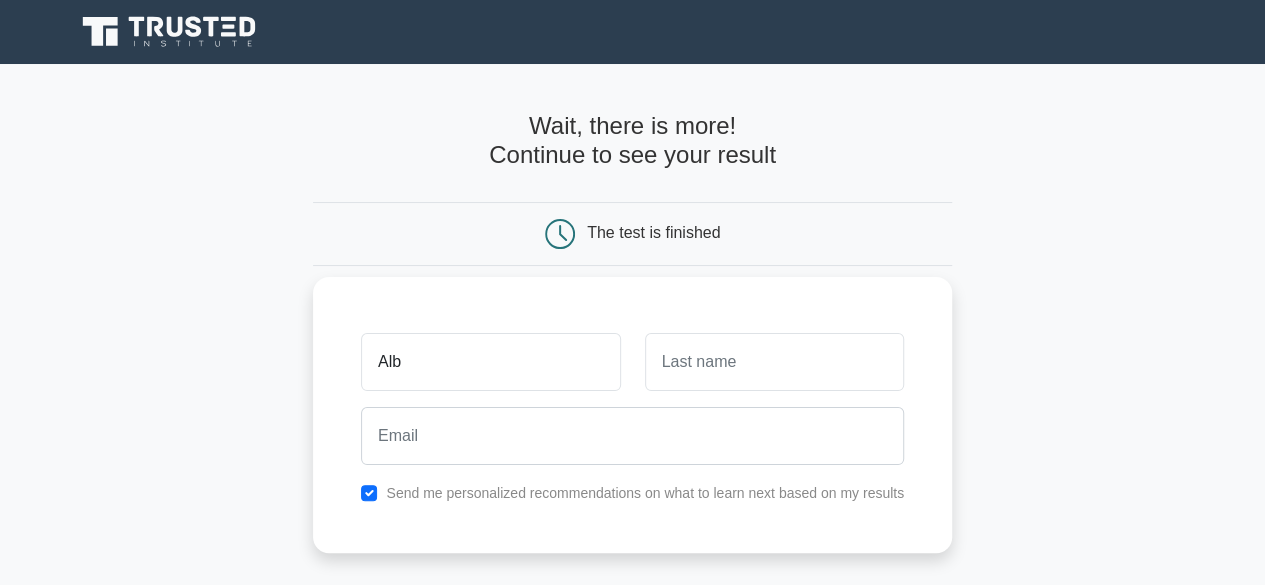 type on "[FIRST]" 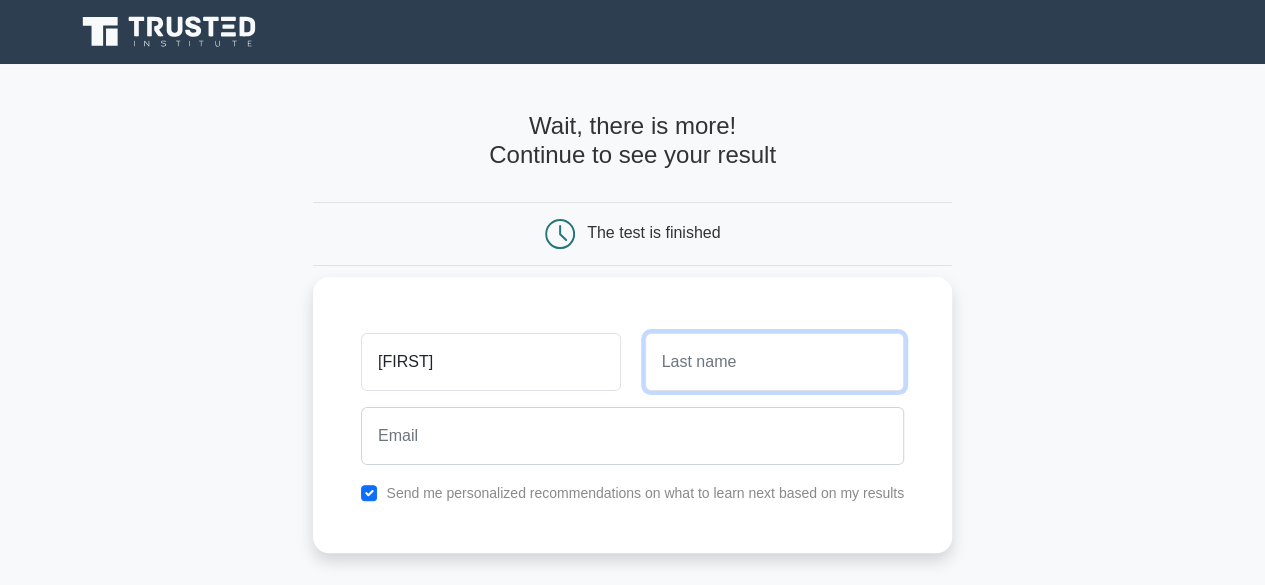 click at bounding box center [774, 362] 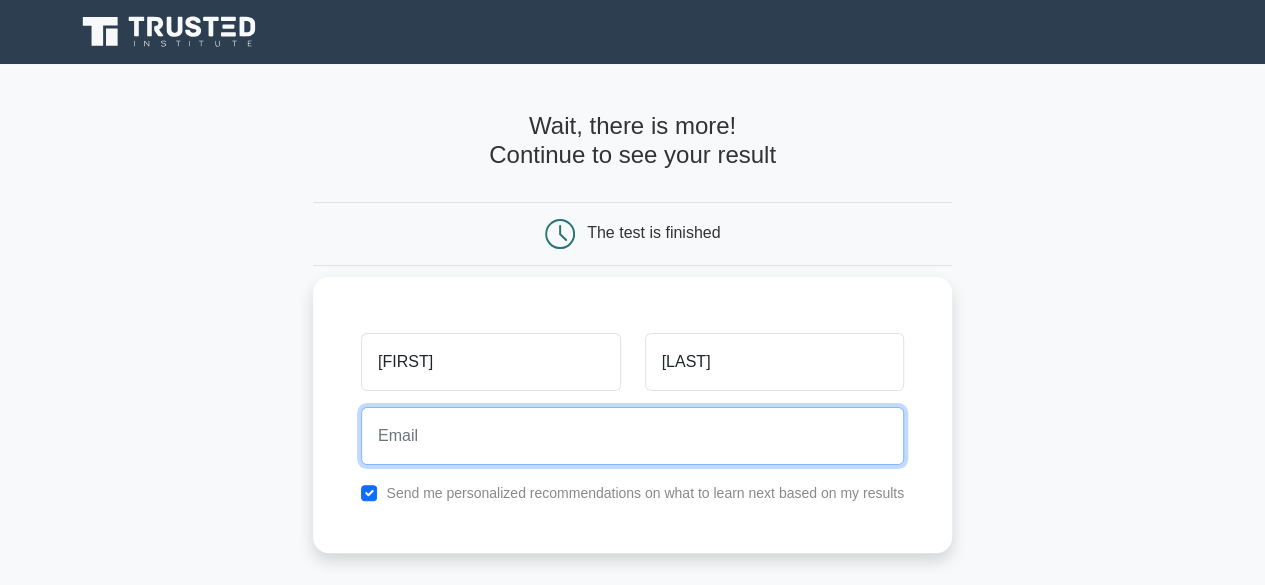 click at bounding box center [632, 436] 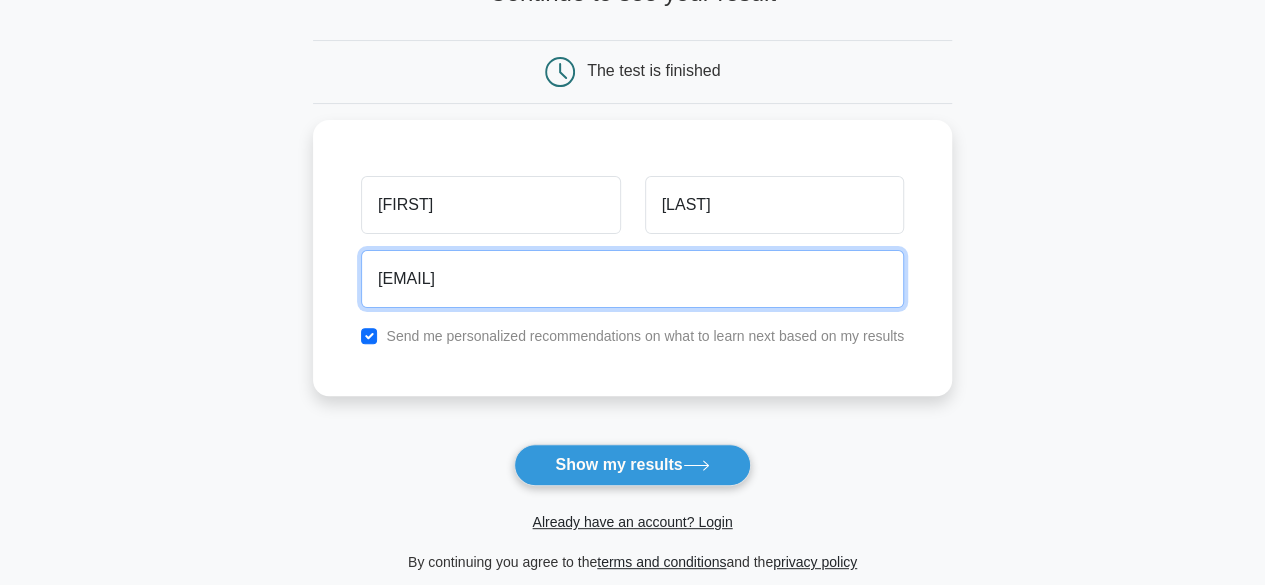 scroll, scrollTop: 176, scrollLeft: 0, axis: vertical 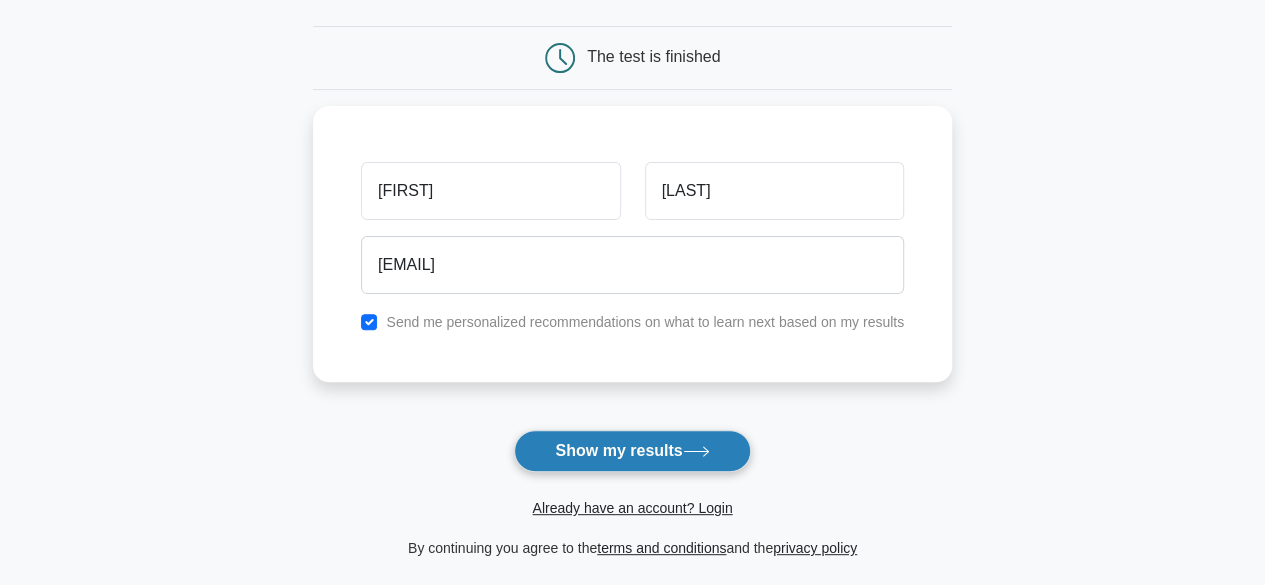 click on "Show my results" at bounding box center (632, 451) 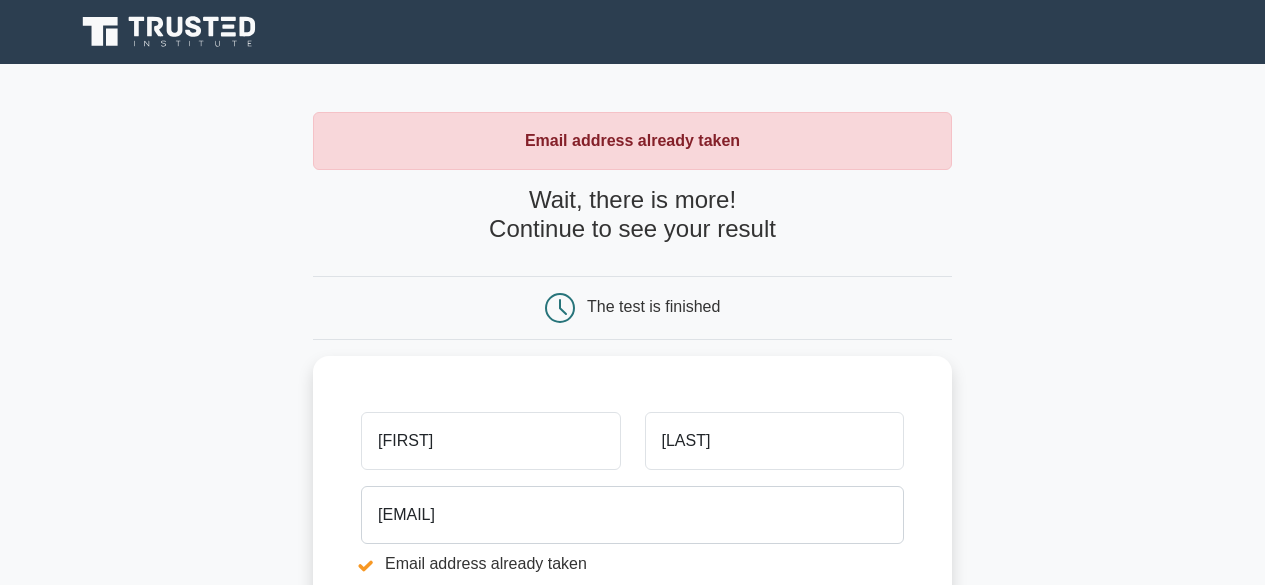 scroll, scrollTop: 0, scrollLeft: 0, axis: both 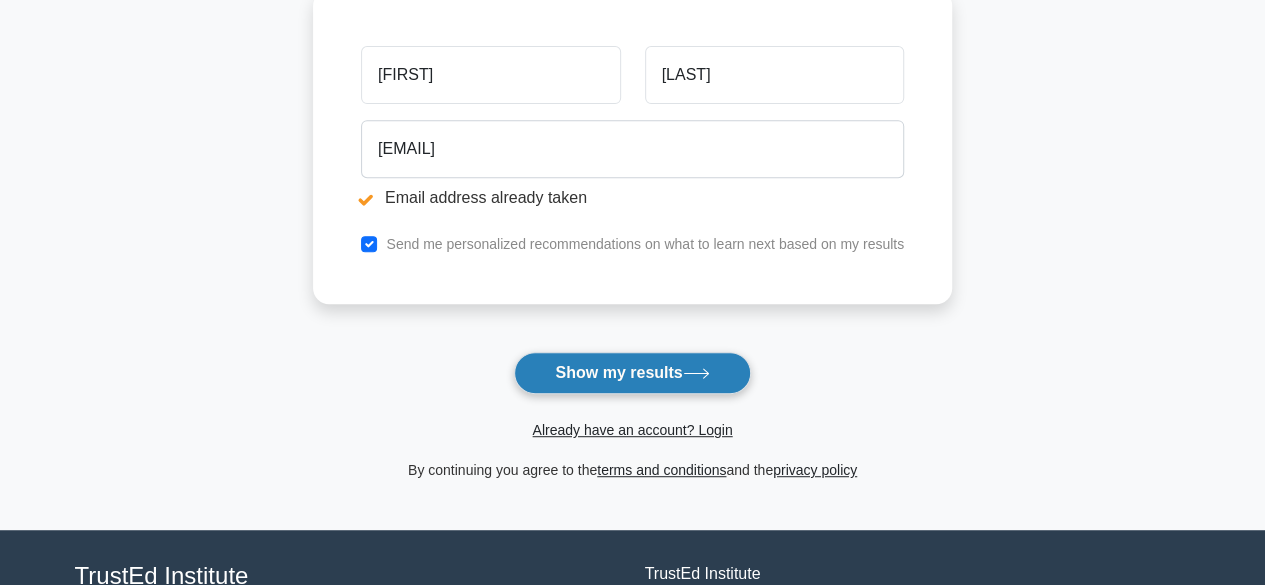 click on "Show my results" at bounding box center (632, 373) 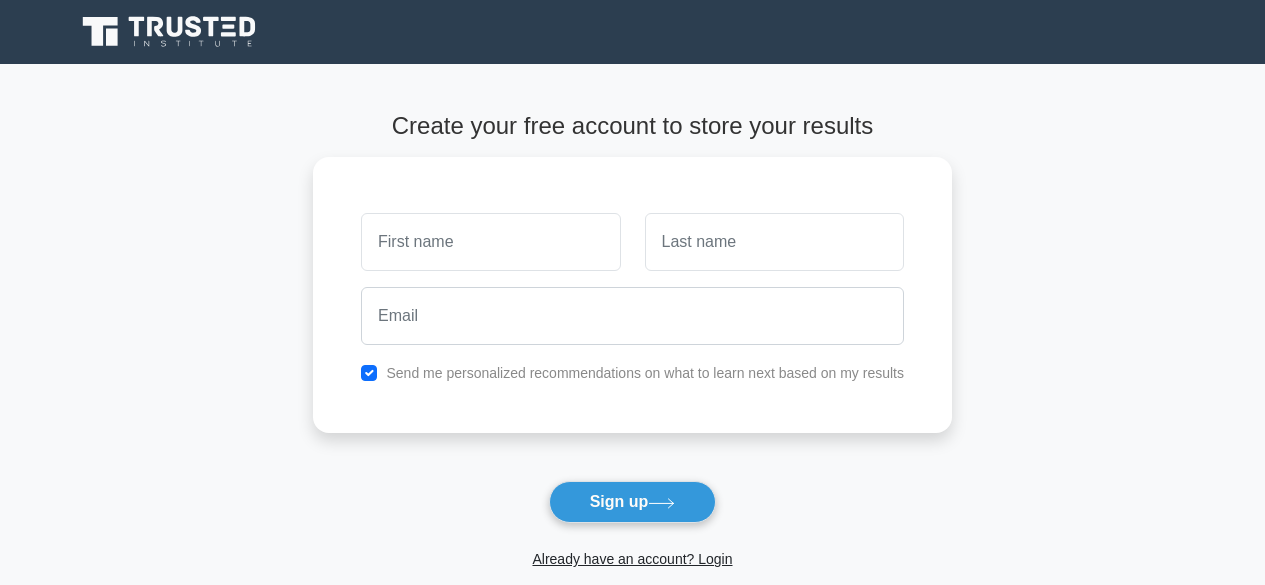 scroll, scrollTop: 0, scrollLeft: 0, axis: both 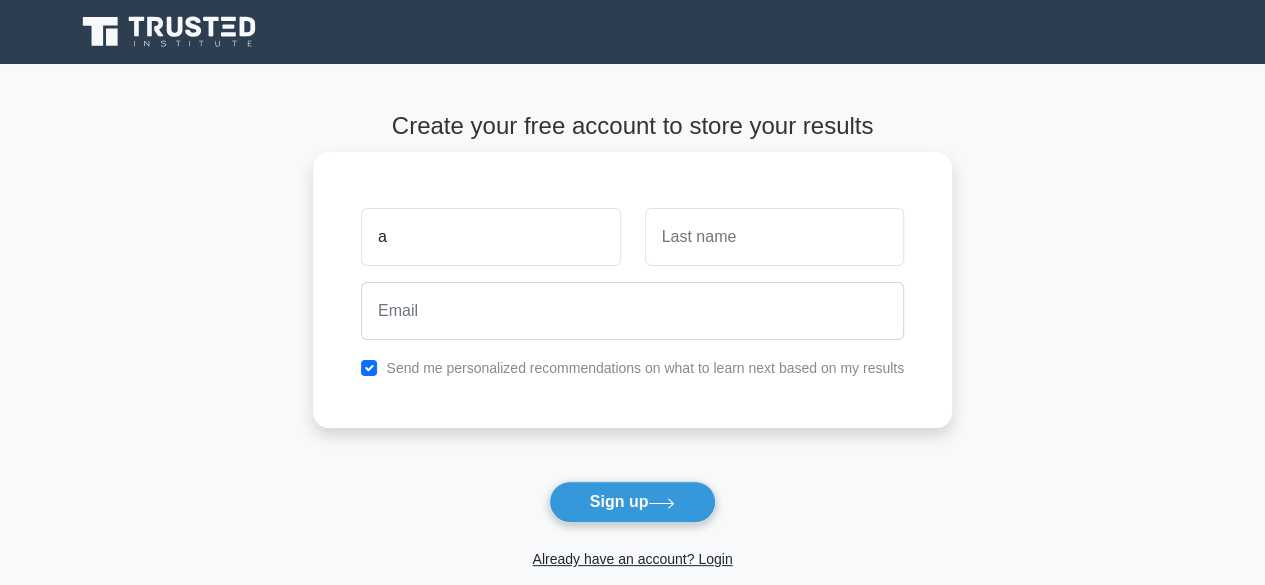 type on "ALbert" 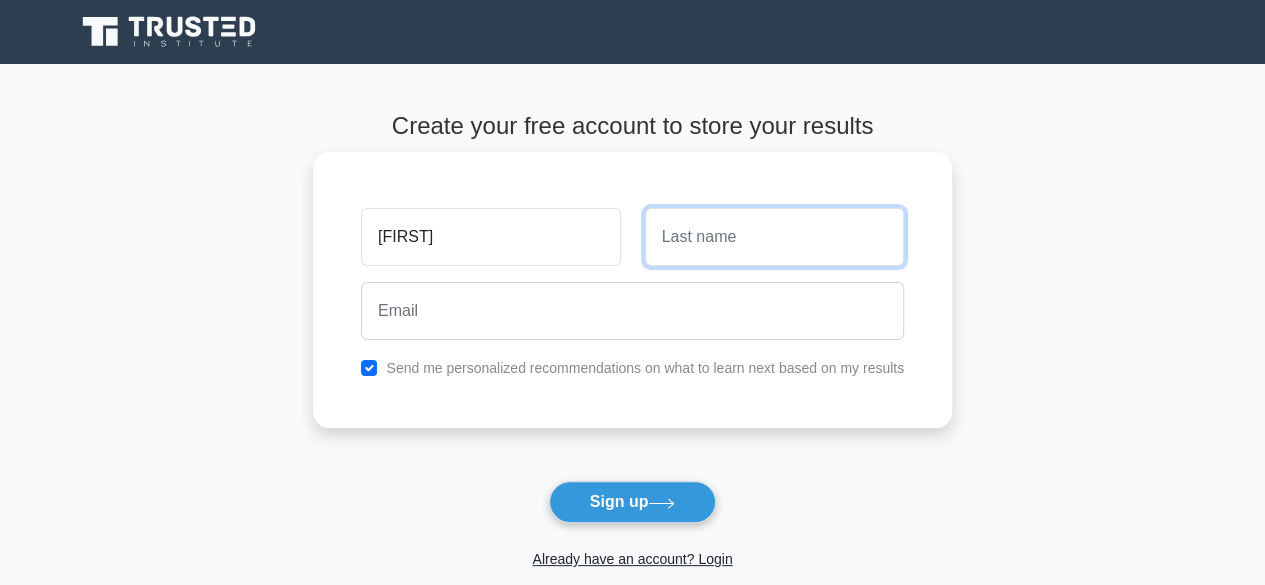 click at bounding box center (774, 237) 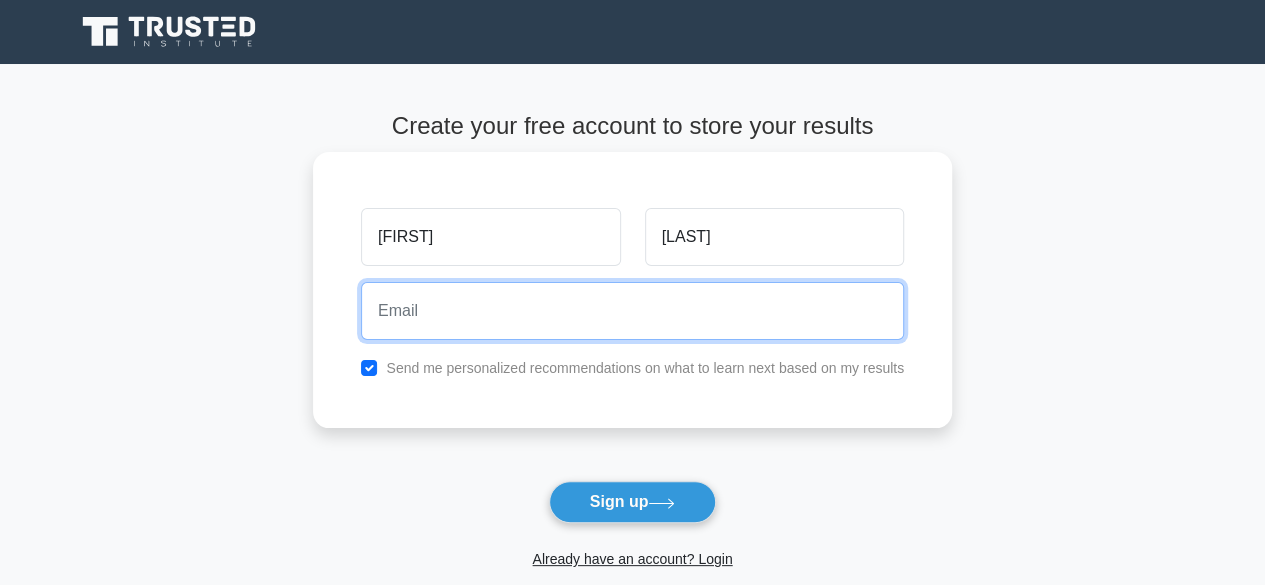 click at bounding box center (632, 311) 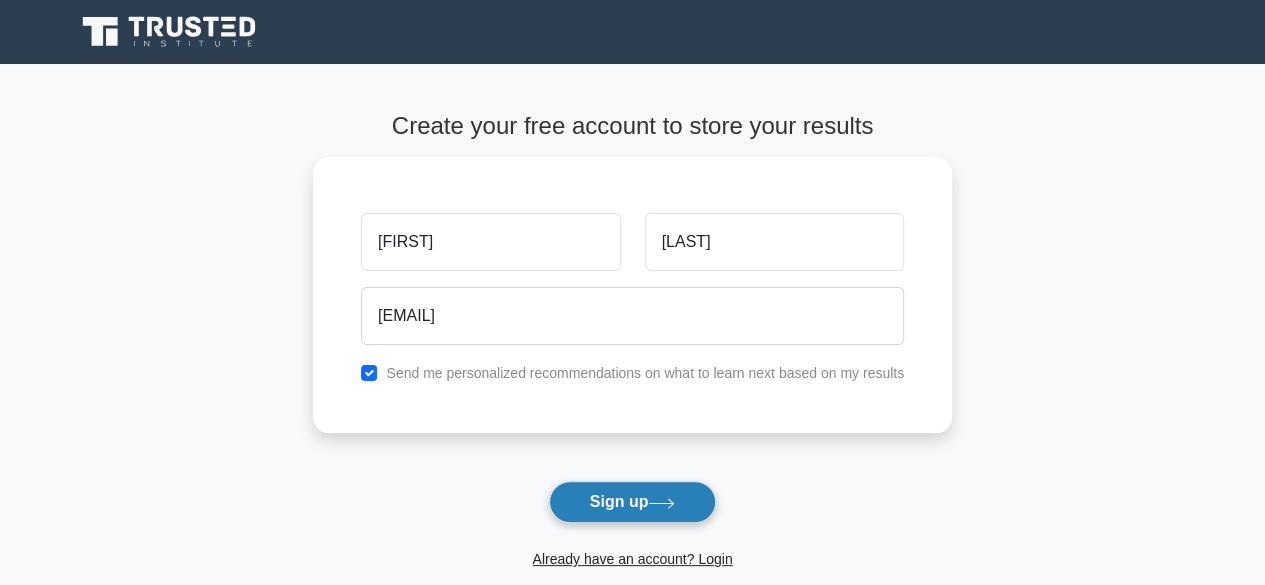 click on "Sign up" at bounding box center (633, 502) 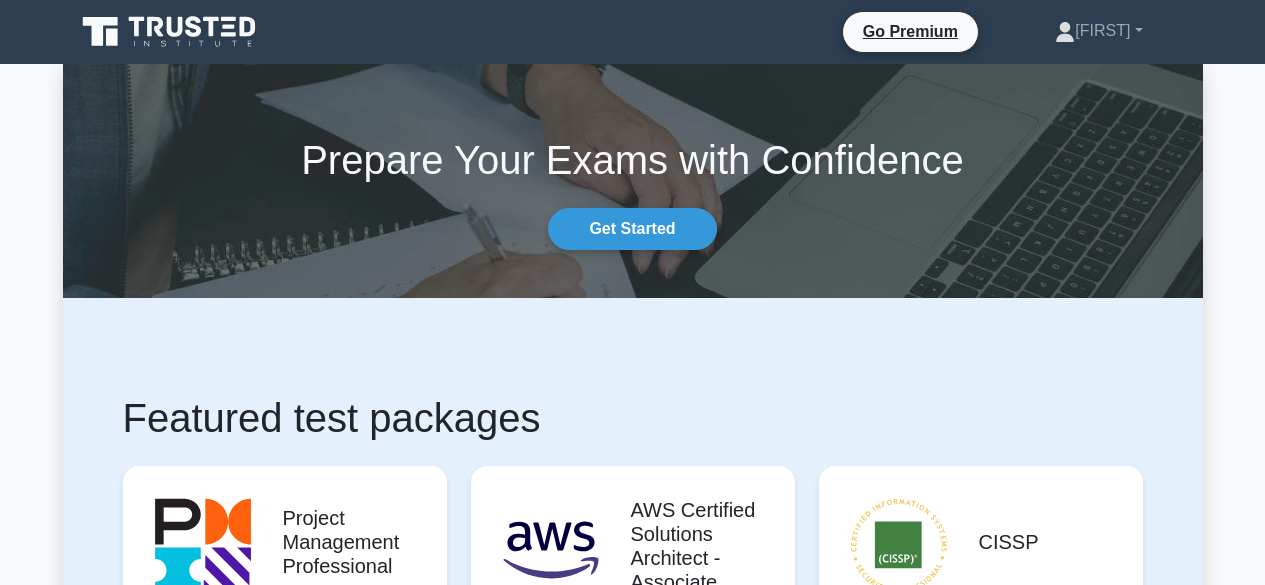 scroll, scrollTop: 0, scrollLeft: 0, axis: both 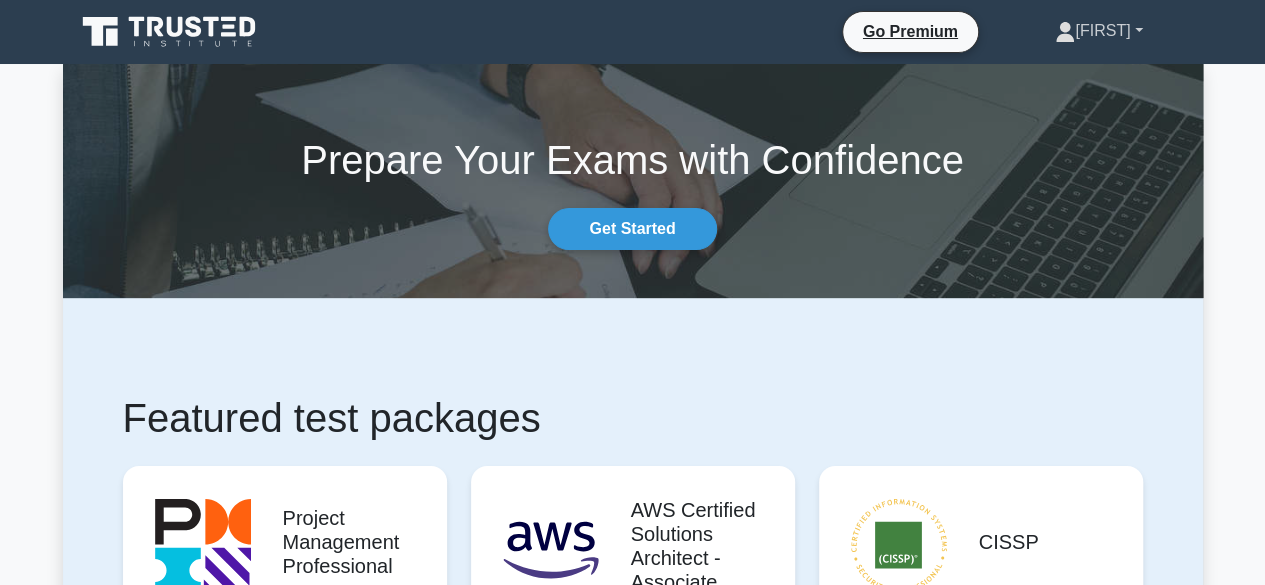 click on "[FIRST]" at bounding box center (1098, 31) 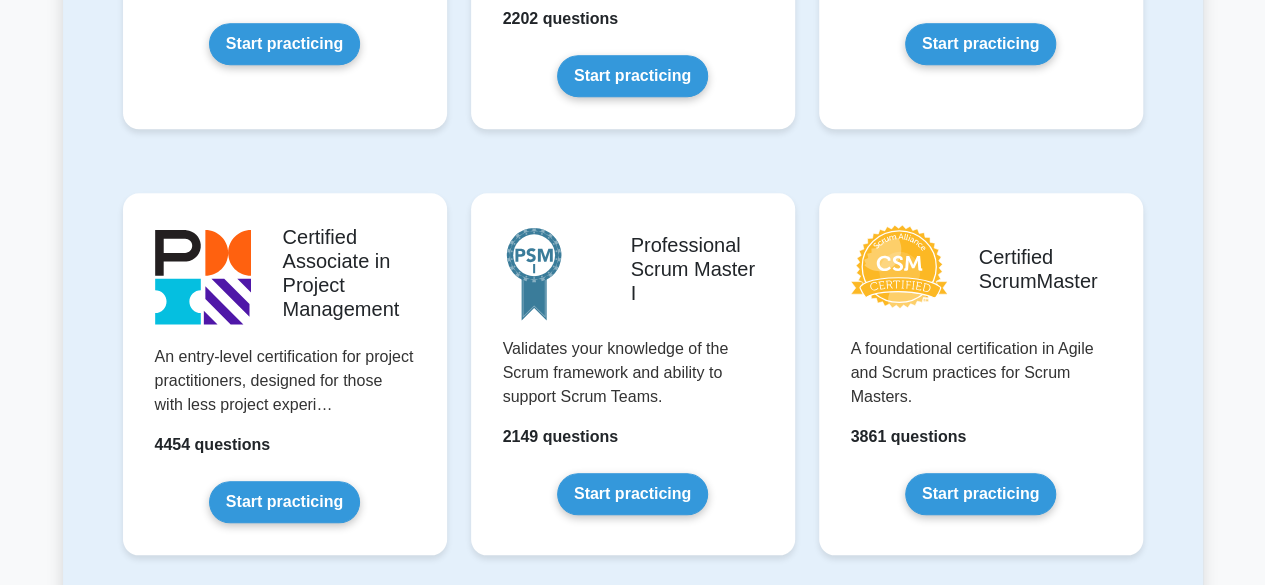 scroll, scrollTop: 714, scrollLeft: 0, axis: vertical 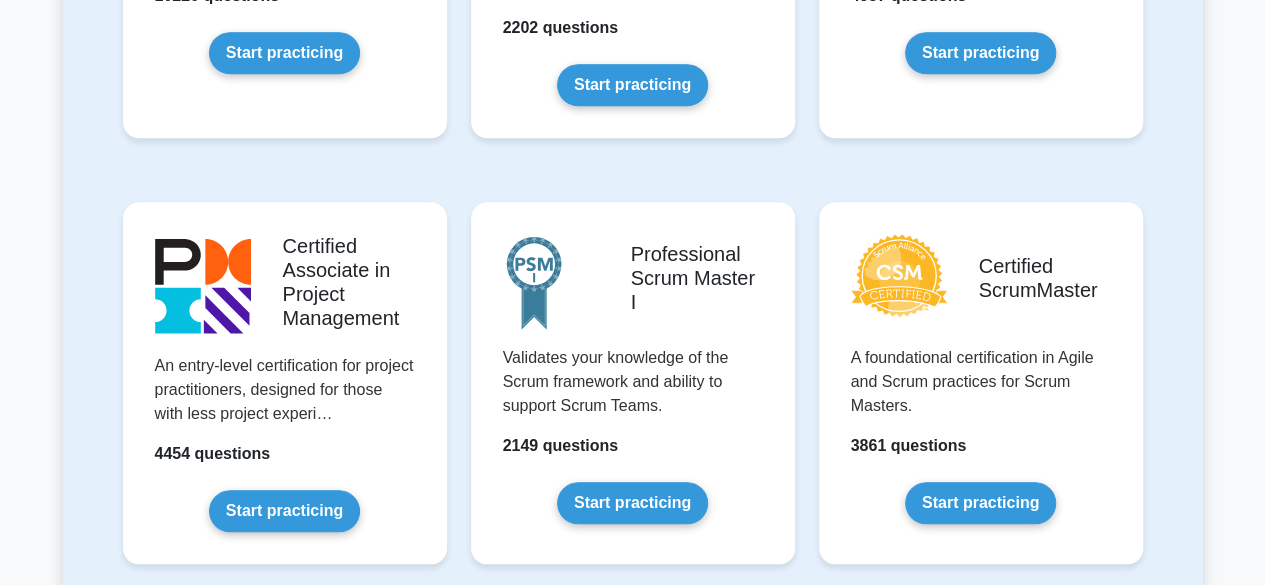 drag, startPoint x: 1259, startPoint y: 110, endPoint x: 1265, endPoint y: 59, distance: 51.351727 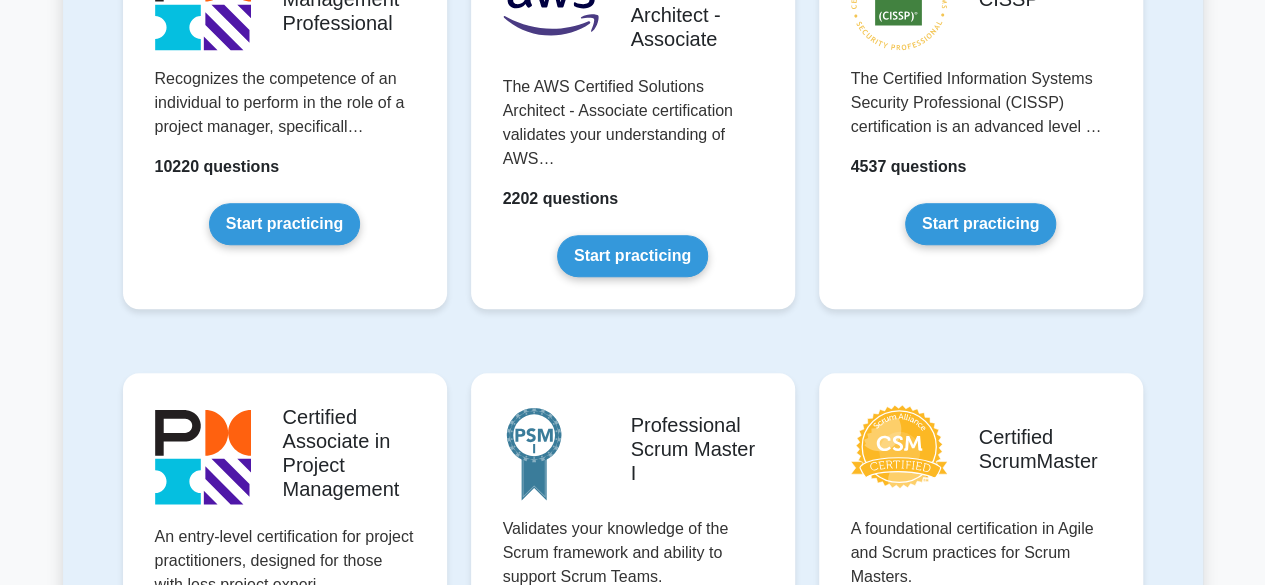 scroll, scrollTop: 0, scrollLeft: 0, axis: both 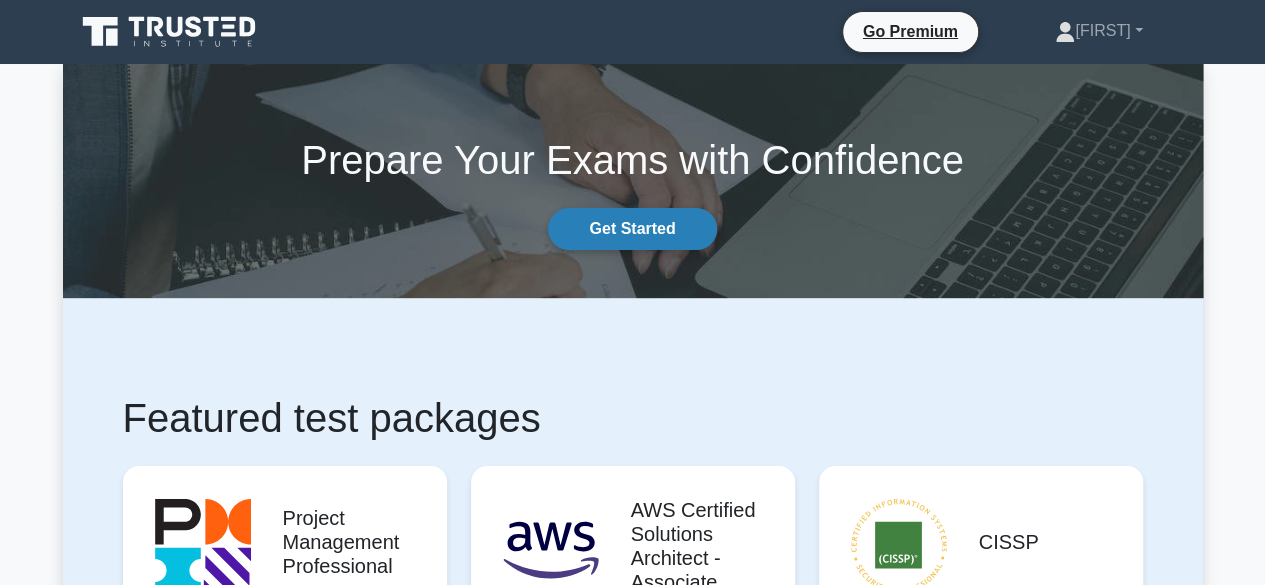 click on "Get Started" at bounding box center [632, 229] 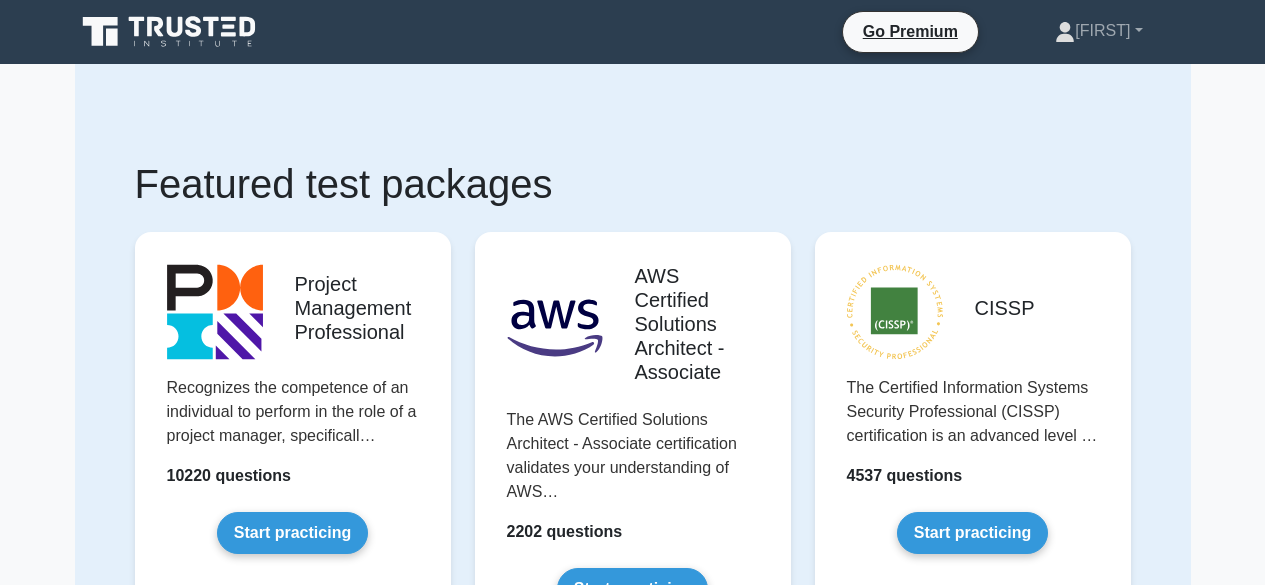 scroll, scrollTop: 0, scrollLeft: 0, axis: both 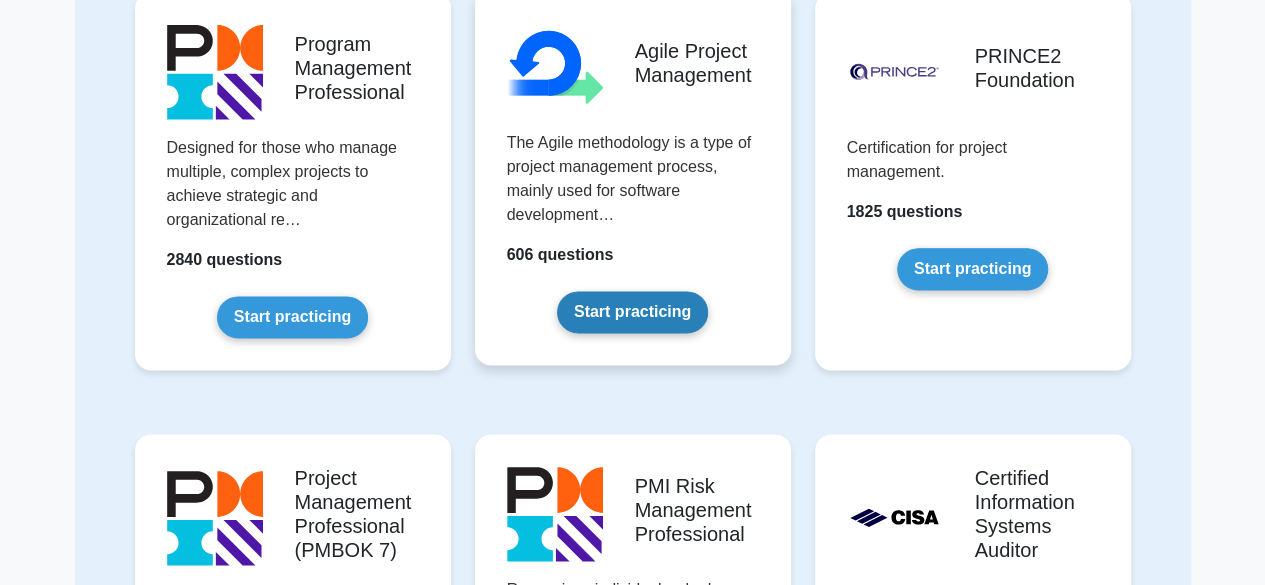 click on "Start practicing" at bounding box center [632, 312] 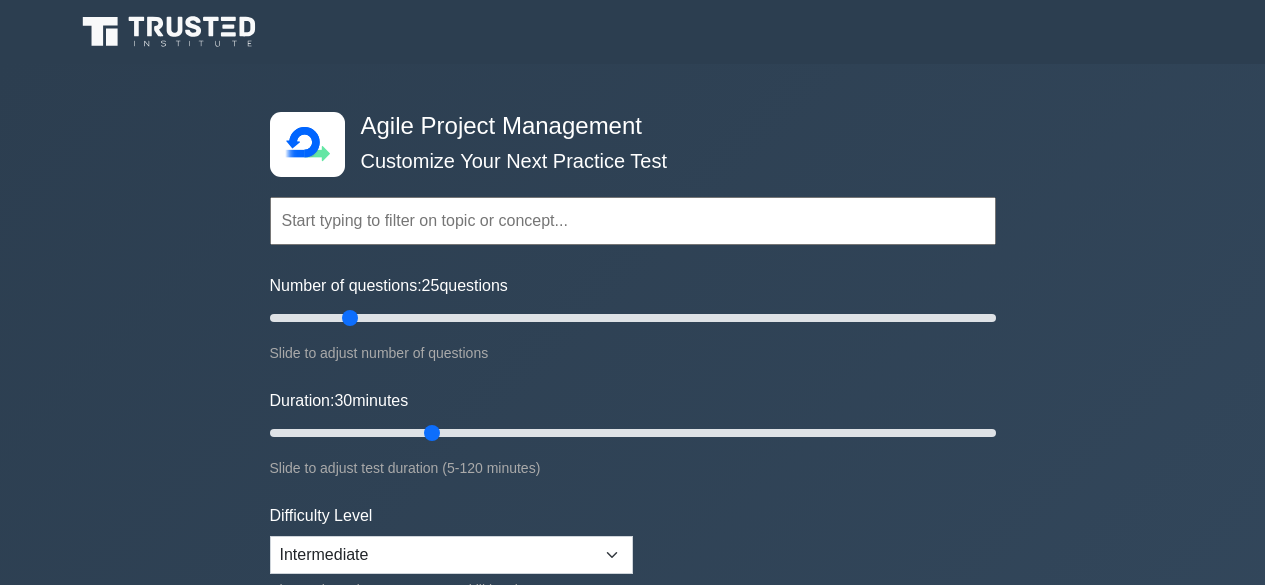 scroll, scrollTop: 0, scrollLeft: 0, axis: both 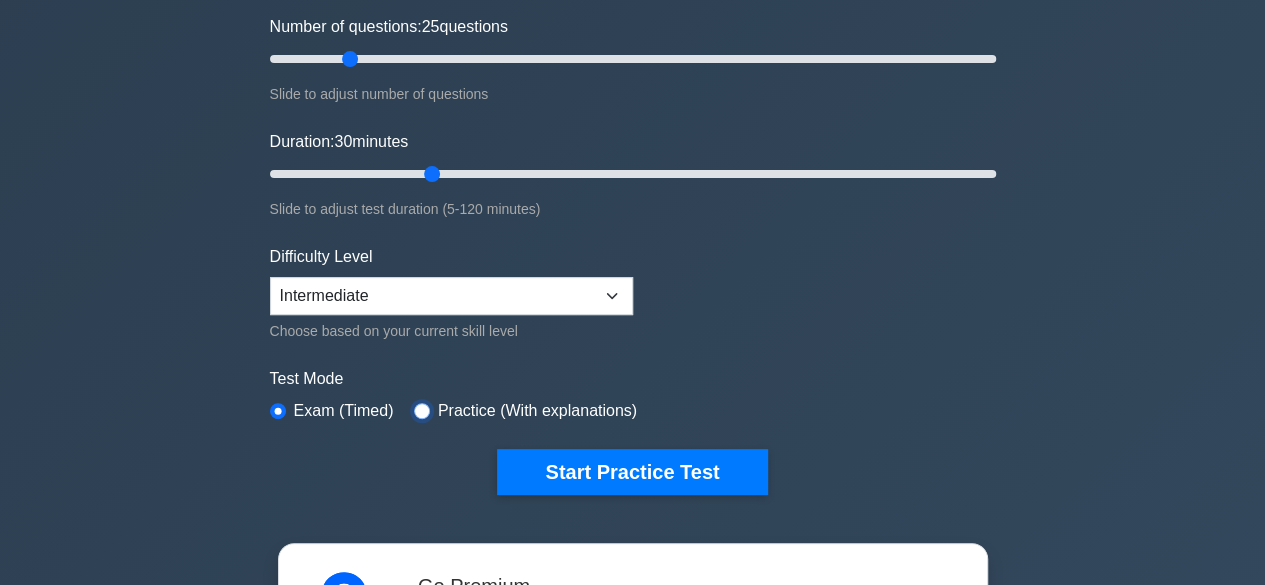click at bounding box center (422, 411) 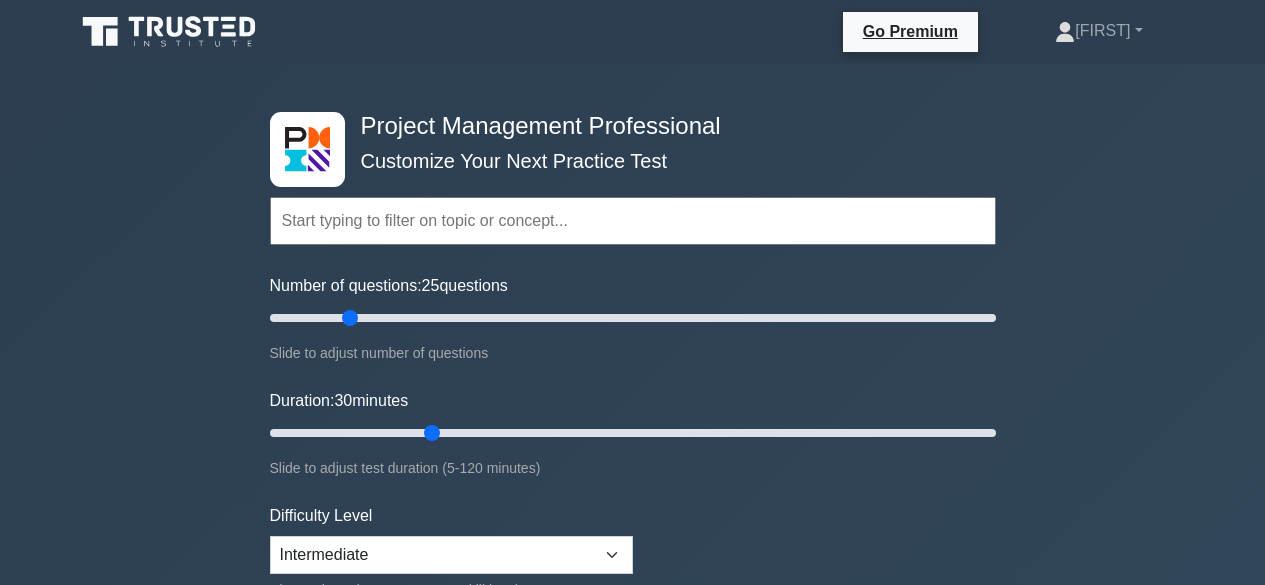 scroll, scrollTop: 0, scrollLeft: 0, axis: both 